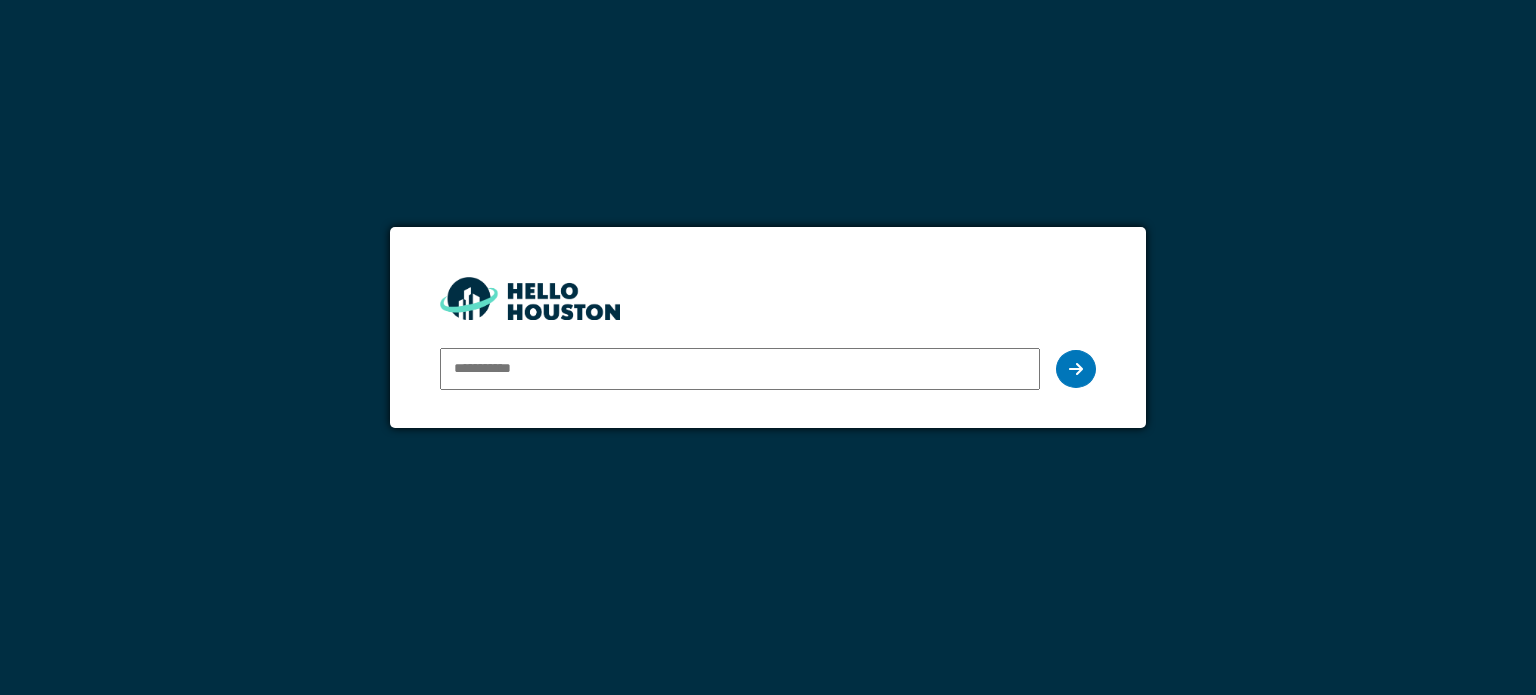 scroll, scrollTop: 0, scrollLeft: 0, axis: both 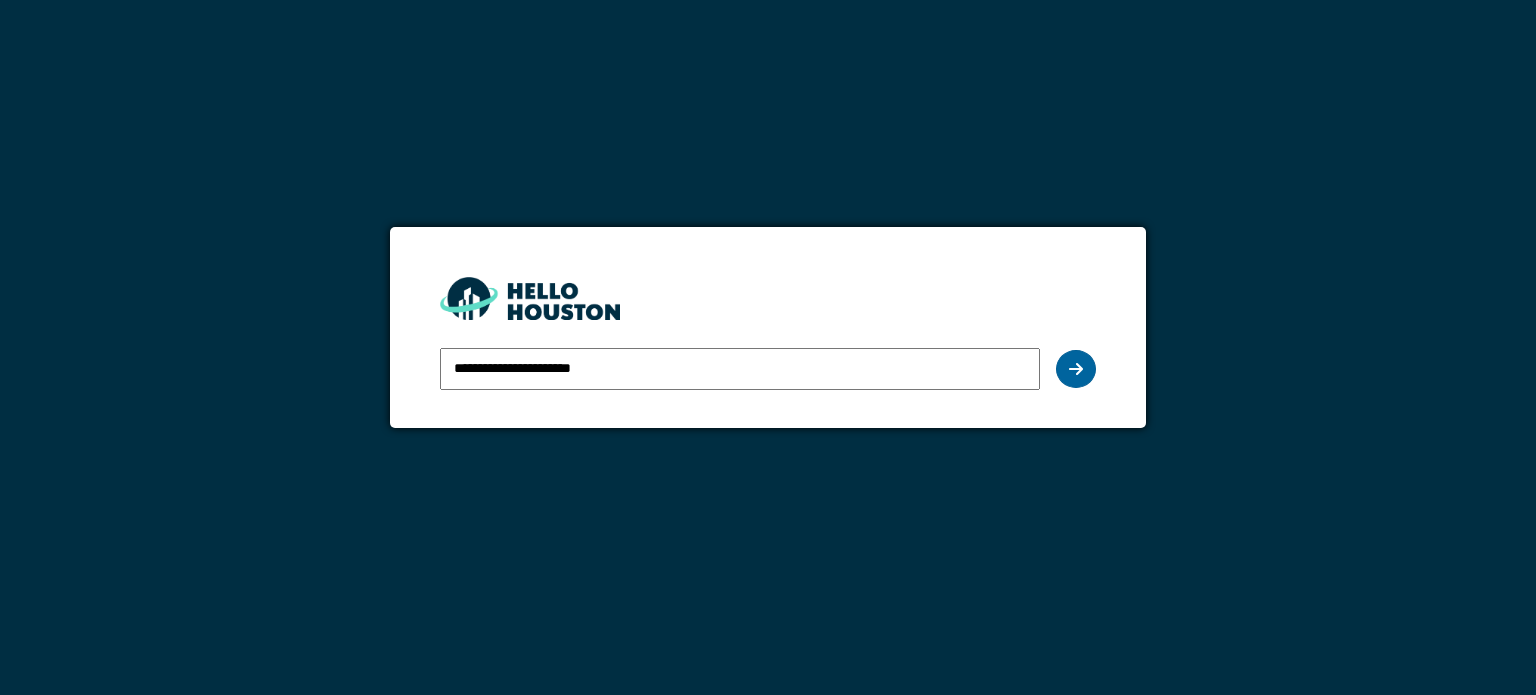 click at bounding box center [1076, 369] 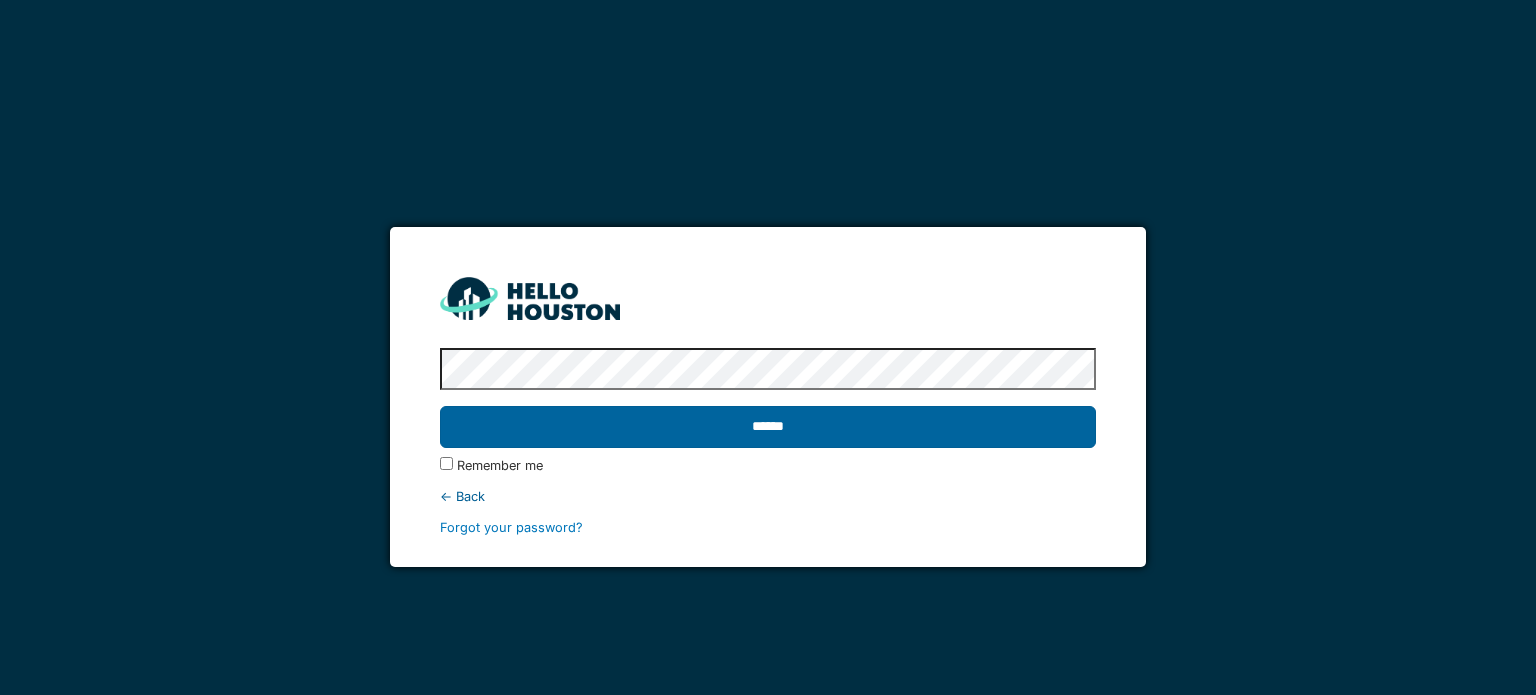 click on "******" at bounding box center [767, 427] 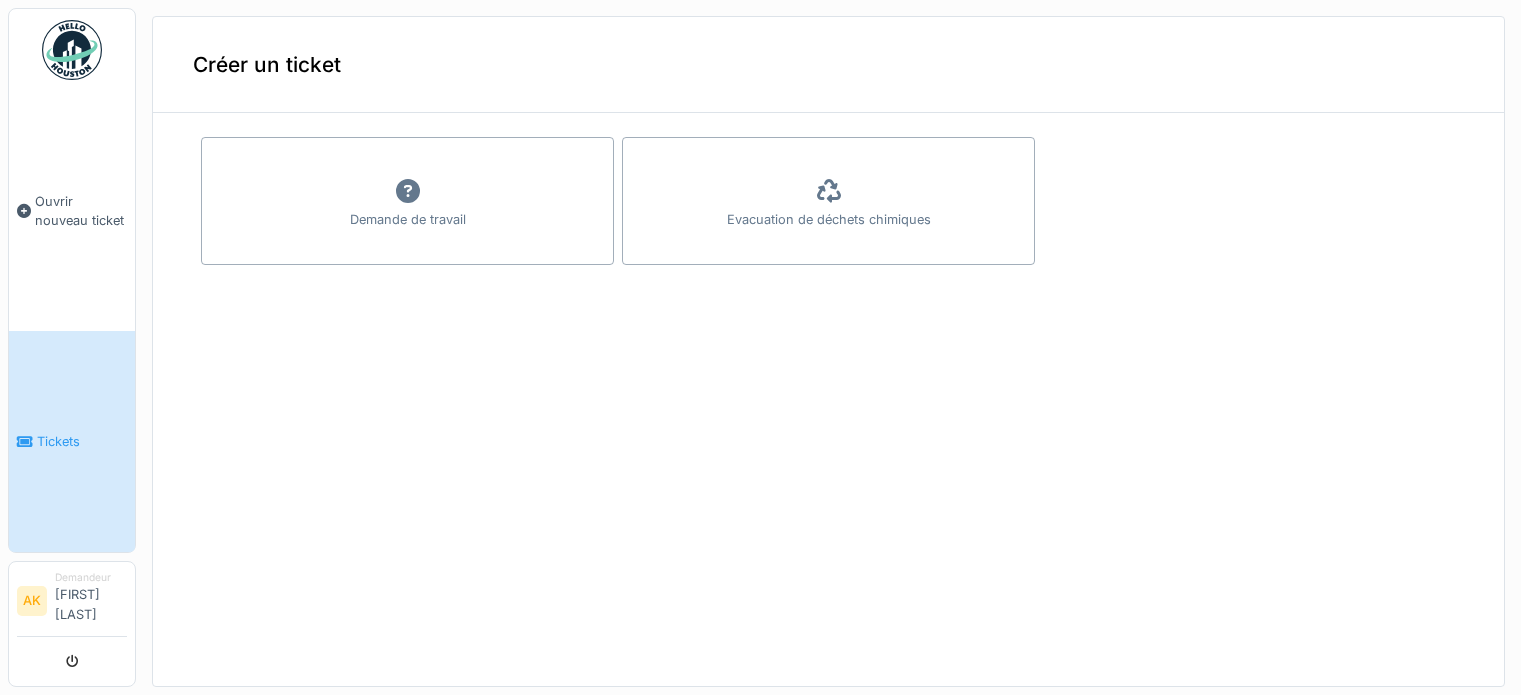 scroll, scrollTop: 0, scrollLeft: 0, axis: both 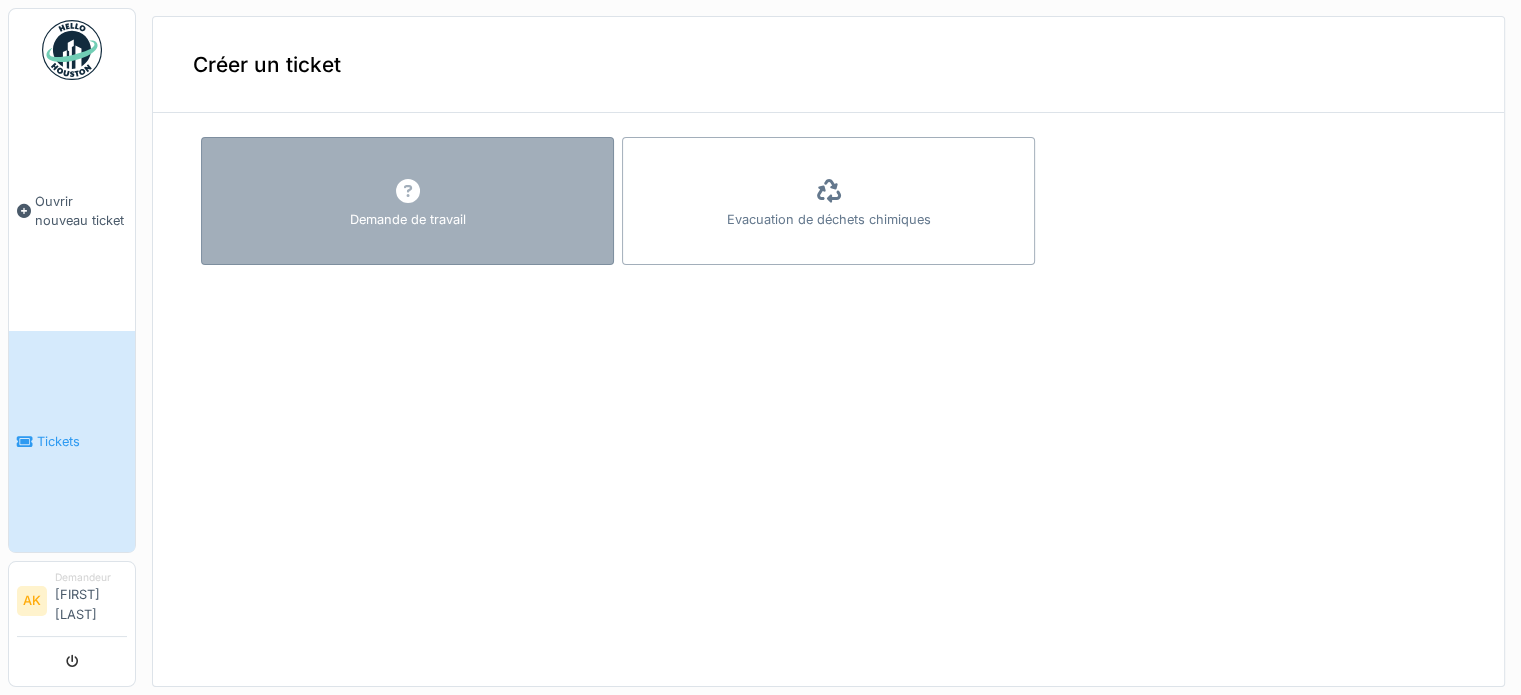 click at bounding box center (408, 192) 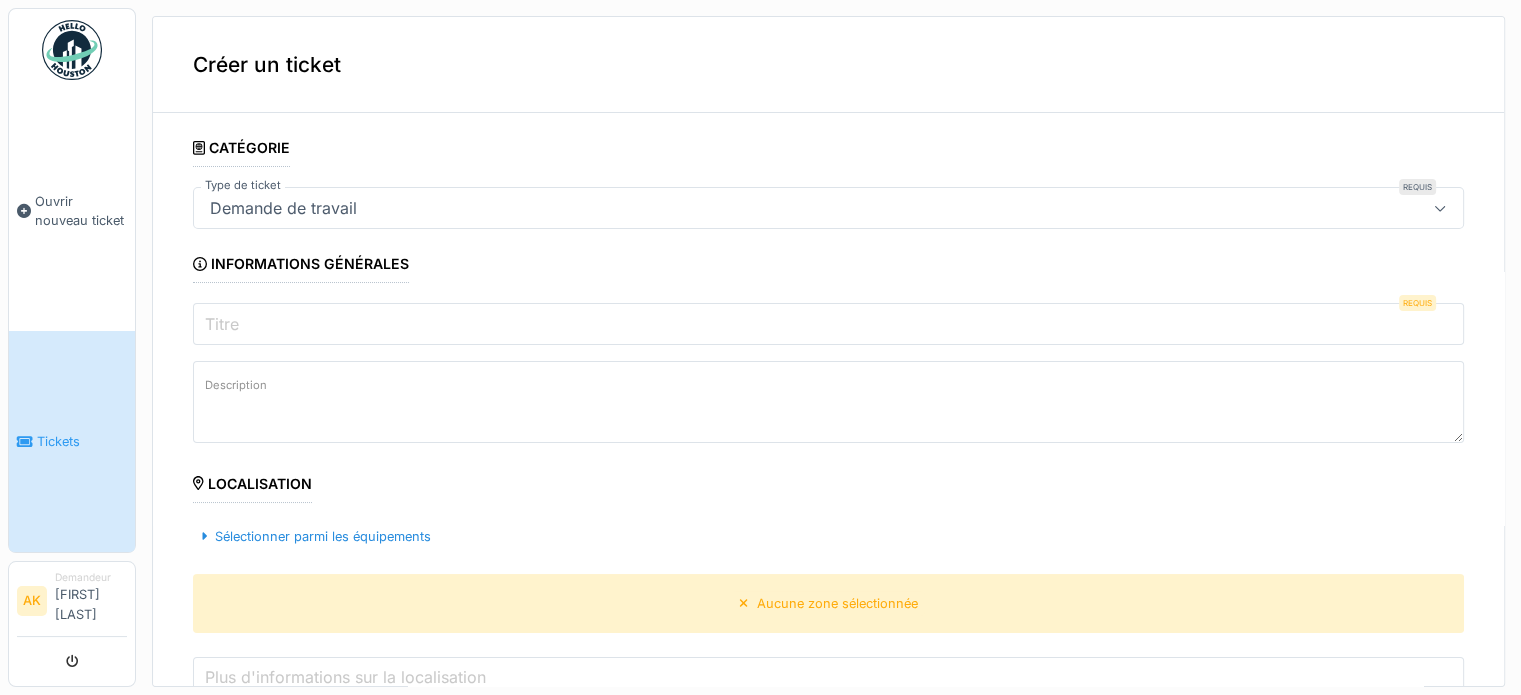 click on "Titre" at bounding box center (828, 324) 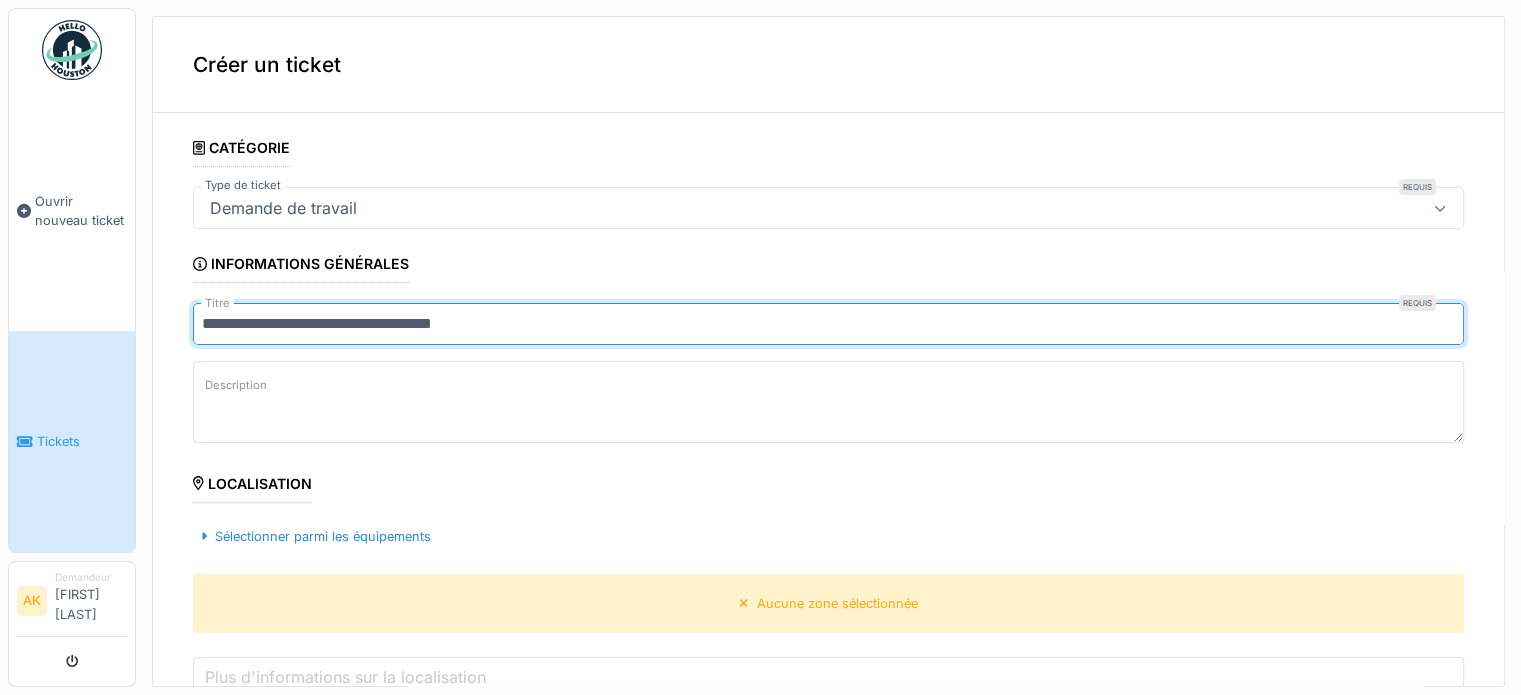 click on "**********" at bounding box center (828, 324) 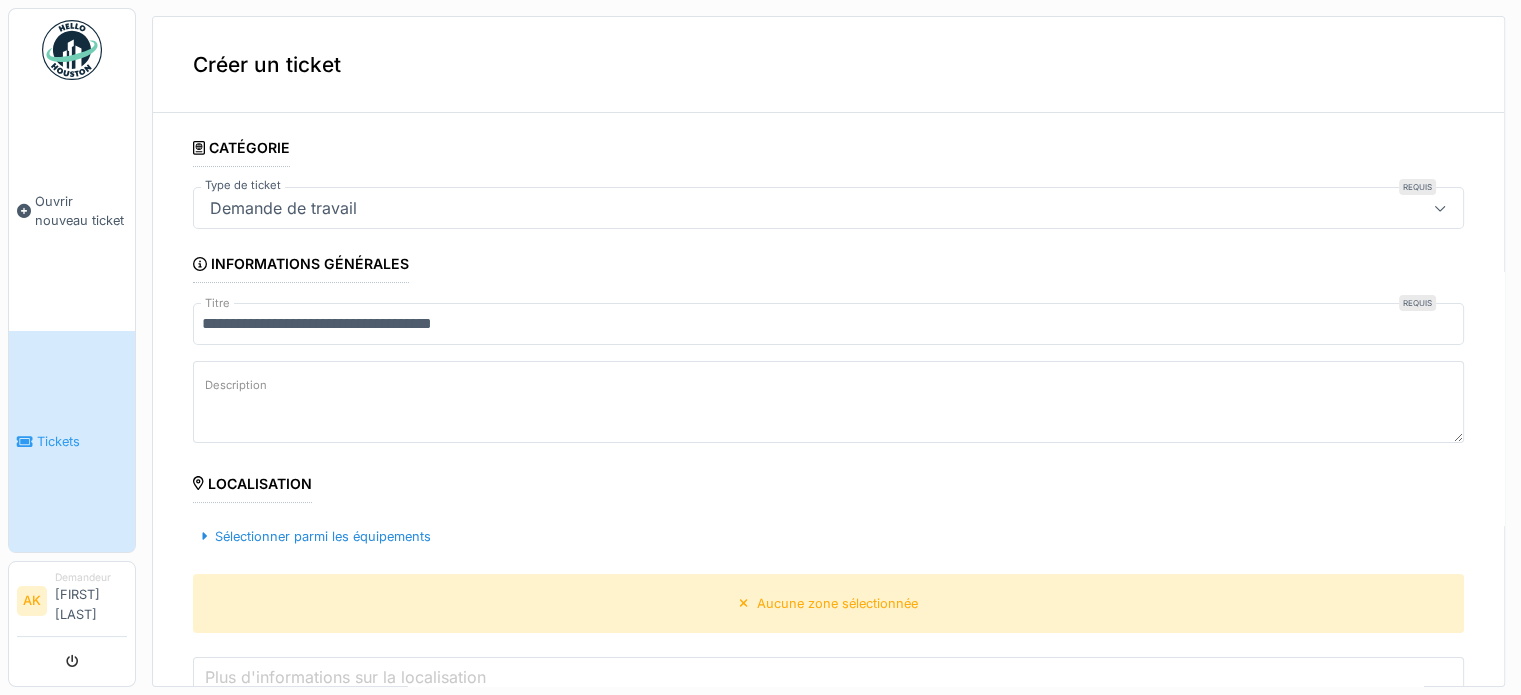 paste on "**********" 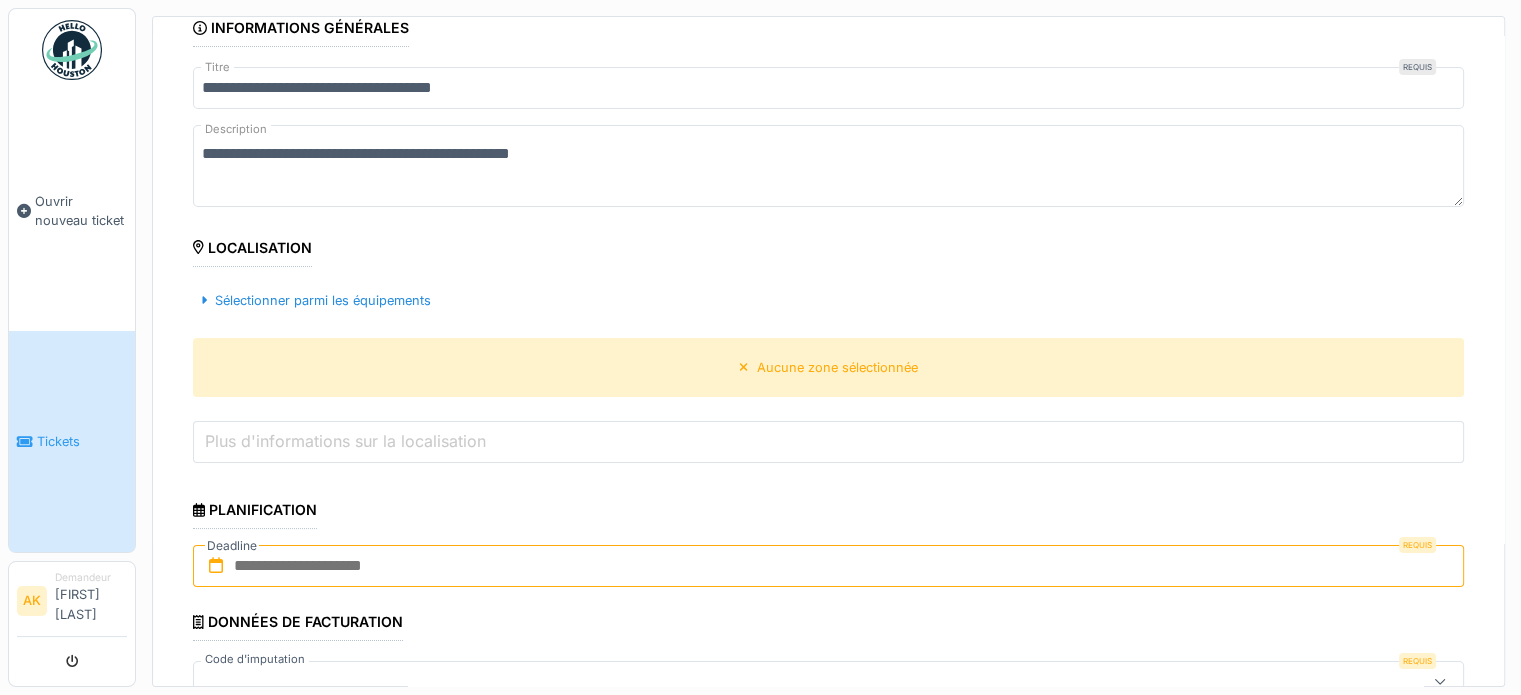scroll, scrollTop: 300, scrollLeft: 0, axis: vertical 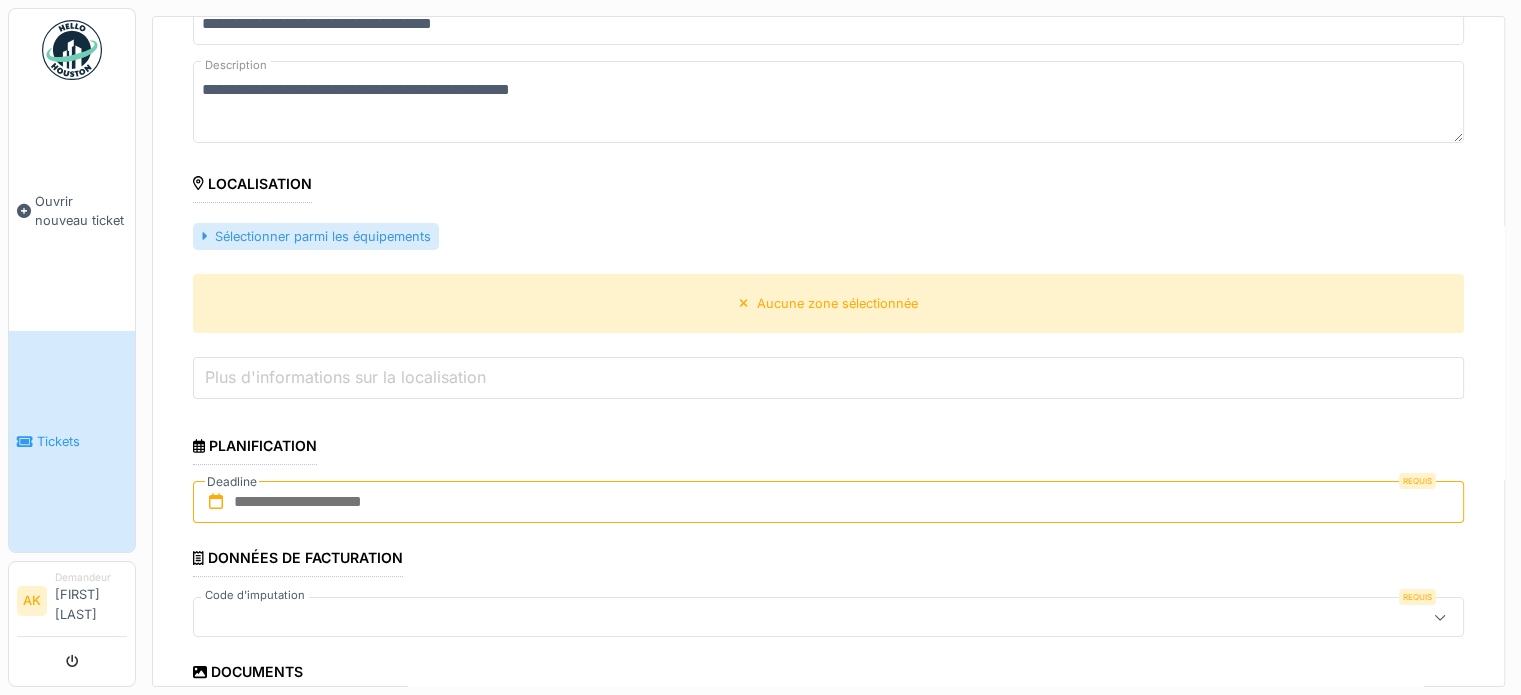 type on "**********" 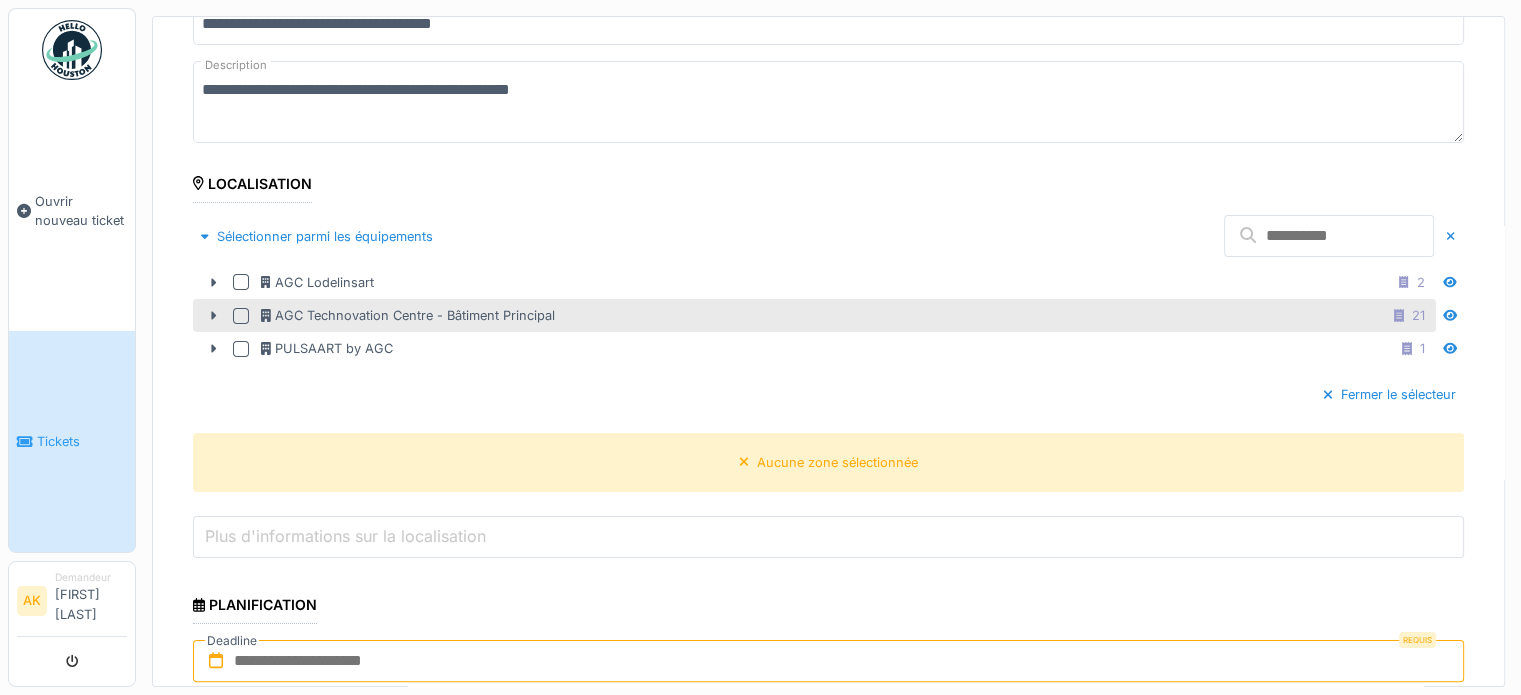 click at bounding box center [241, 316] 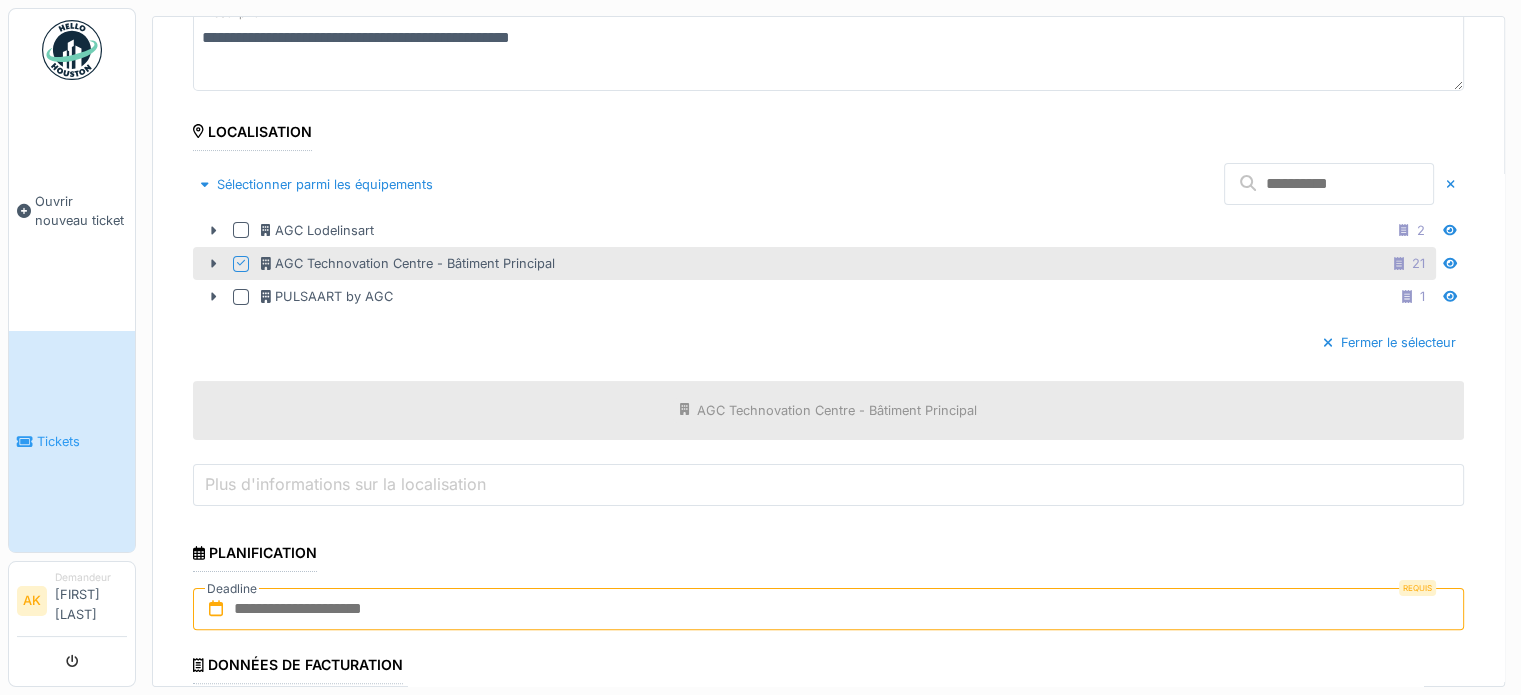 scroll, scrollTop: 400, scrollLeft: 0, axis: vertical 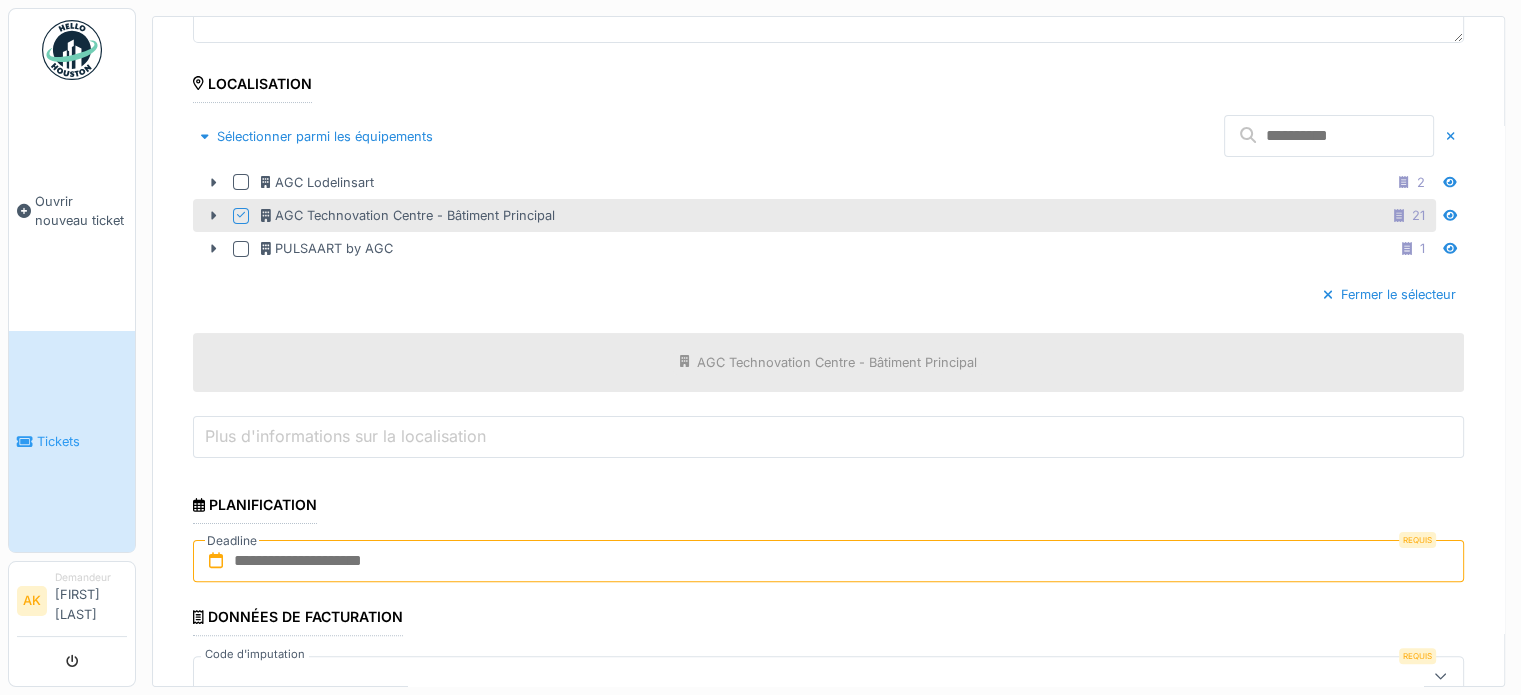 click on "Plus d'informations sur la localisation" at bounding box center [828, 437] 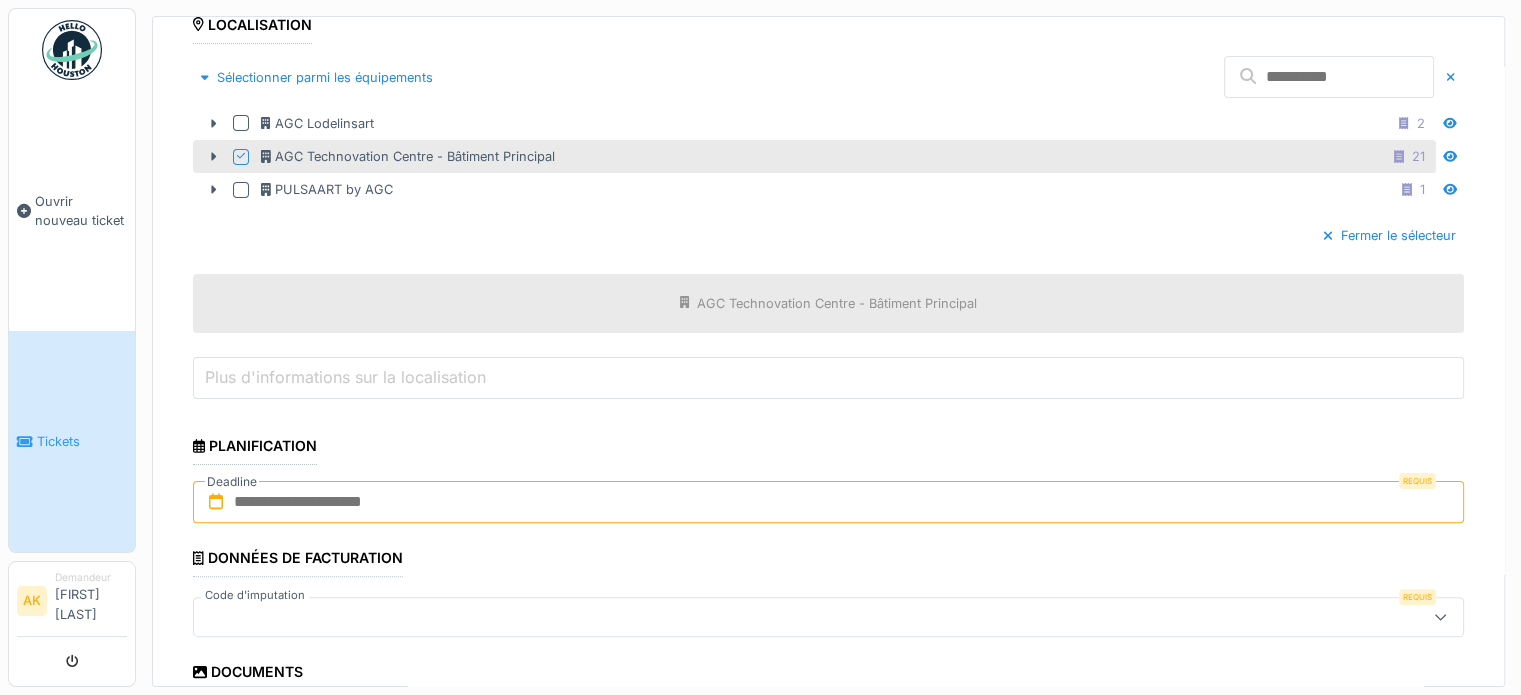 scroll, scrollTop: 600, scrollLeft: 0, axis: vertical 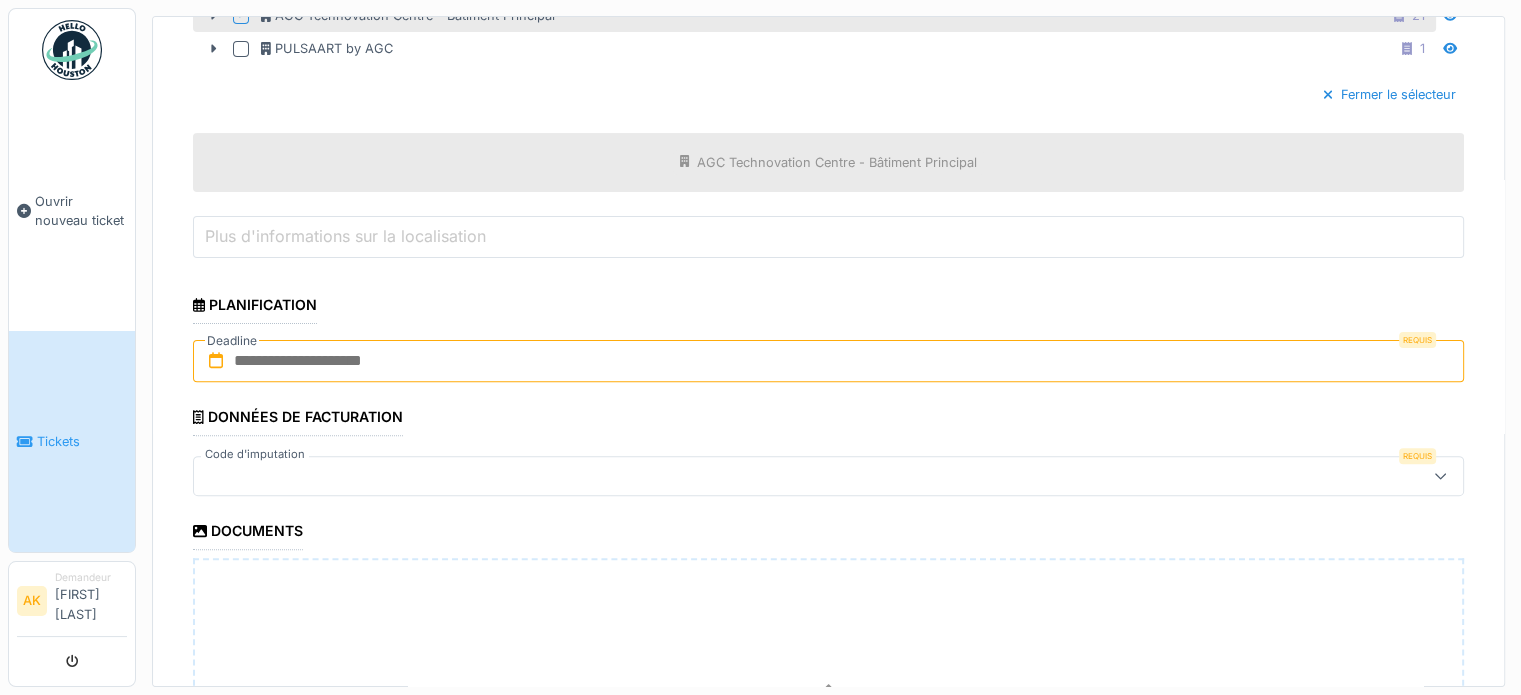 click at bounding box center [765, 476] 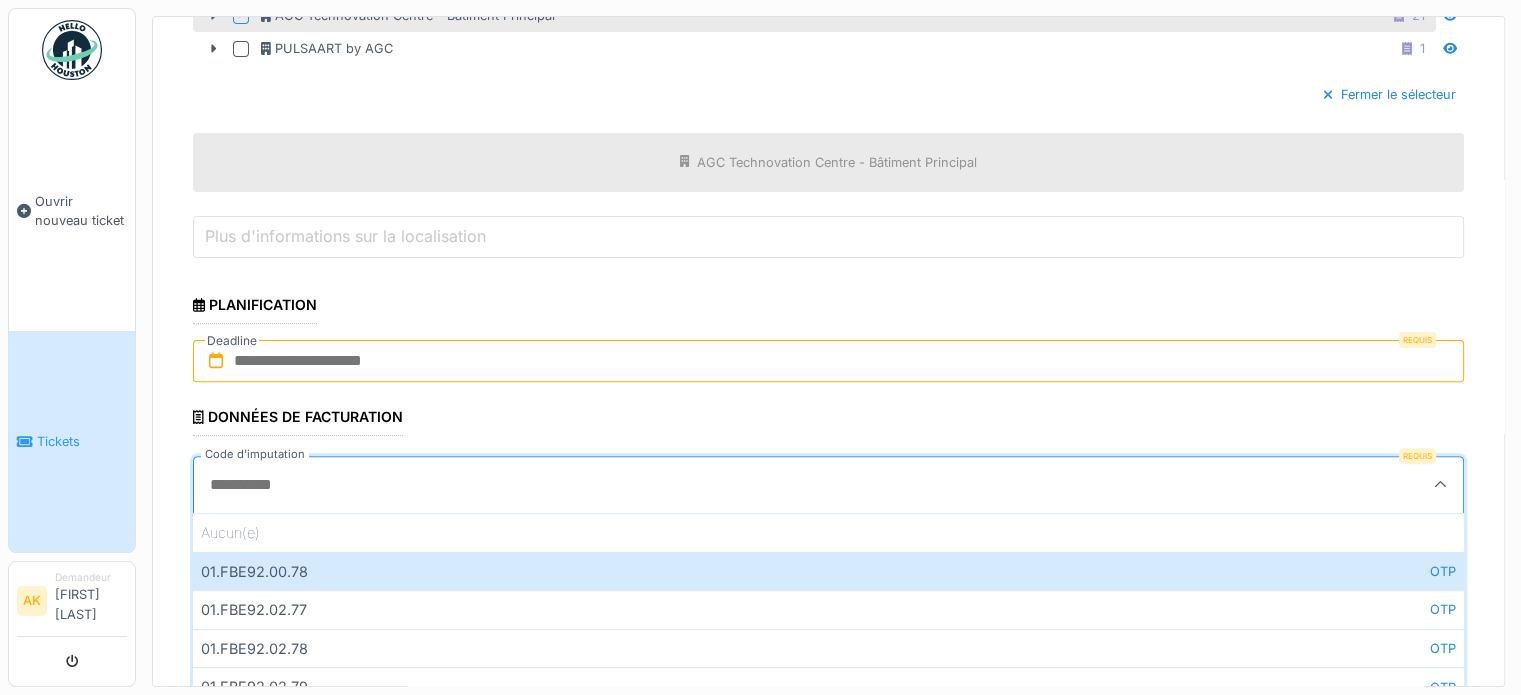 scroll, scrollTop: 4, scrollLeft: 0, axis: vertical 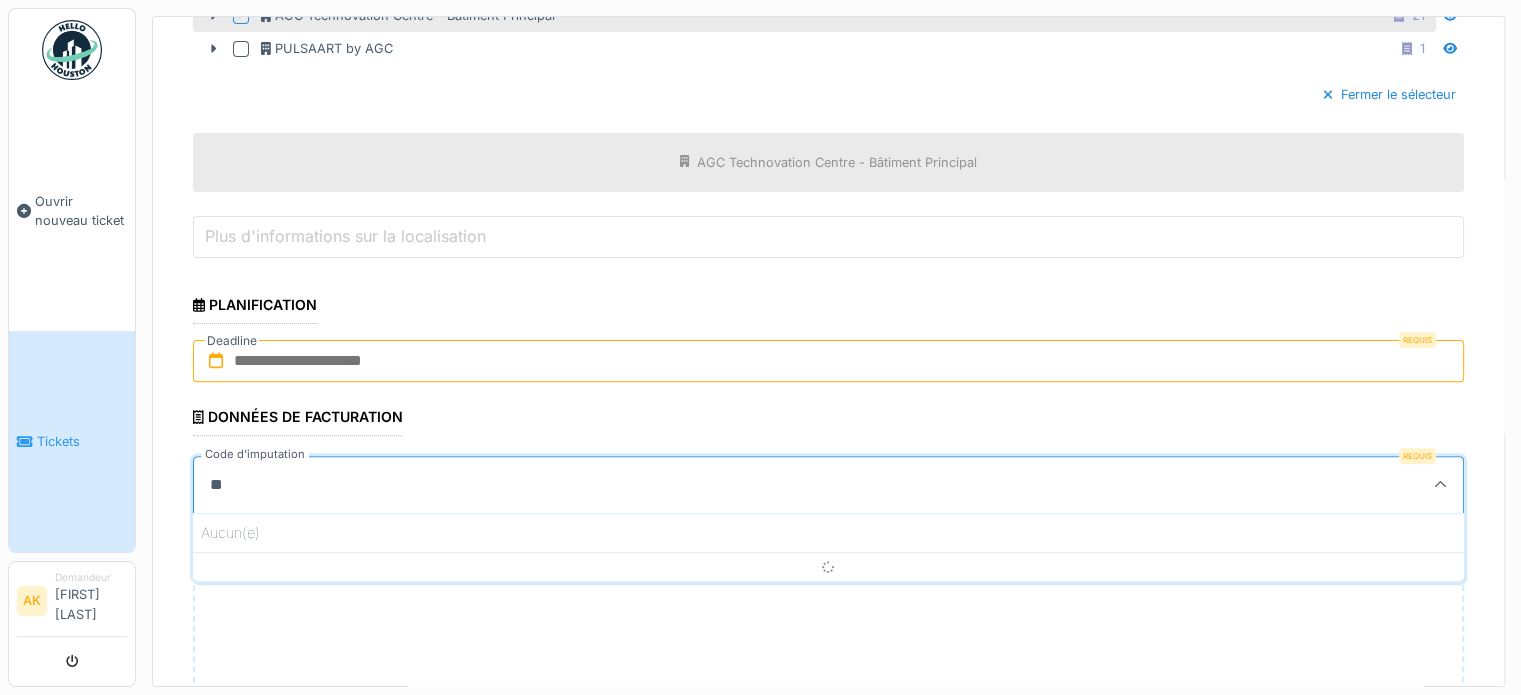 type on "*" 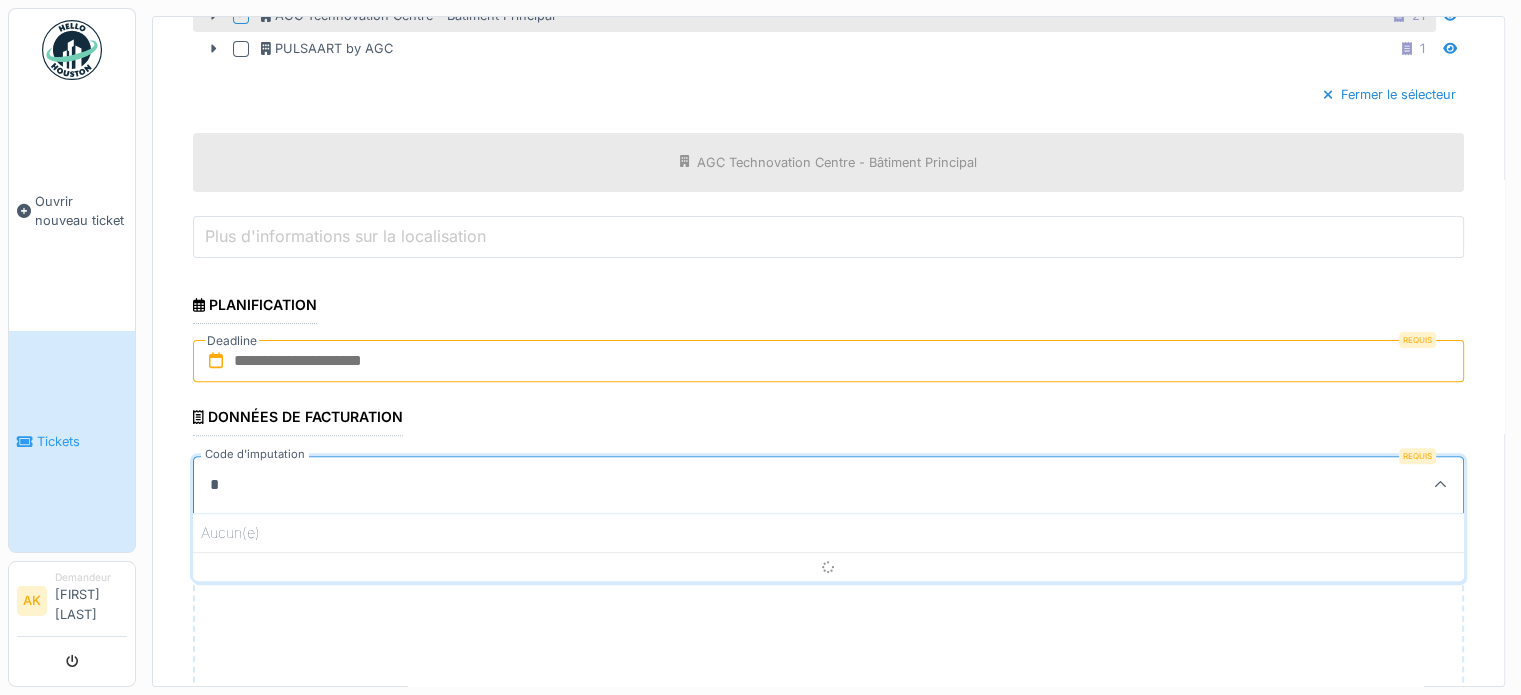 type 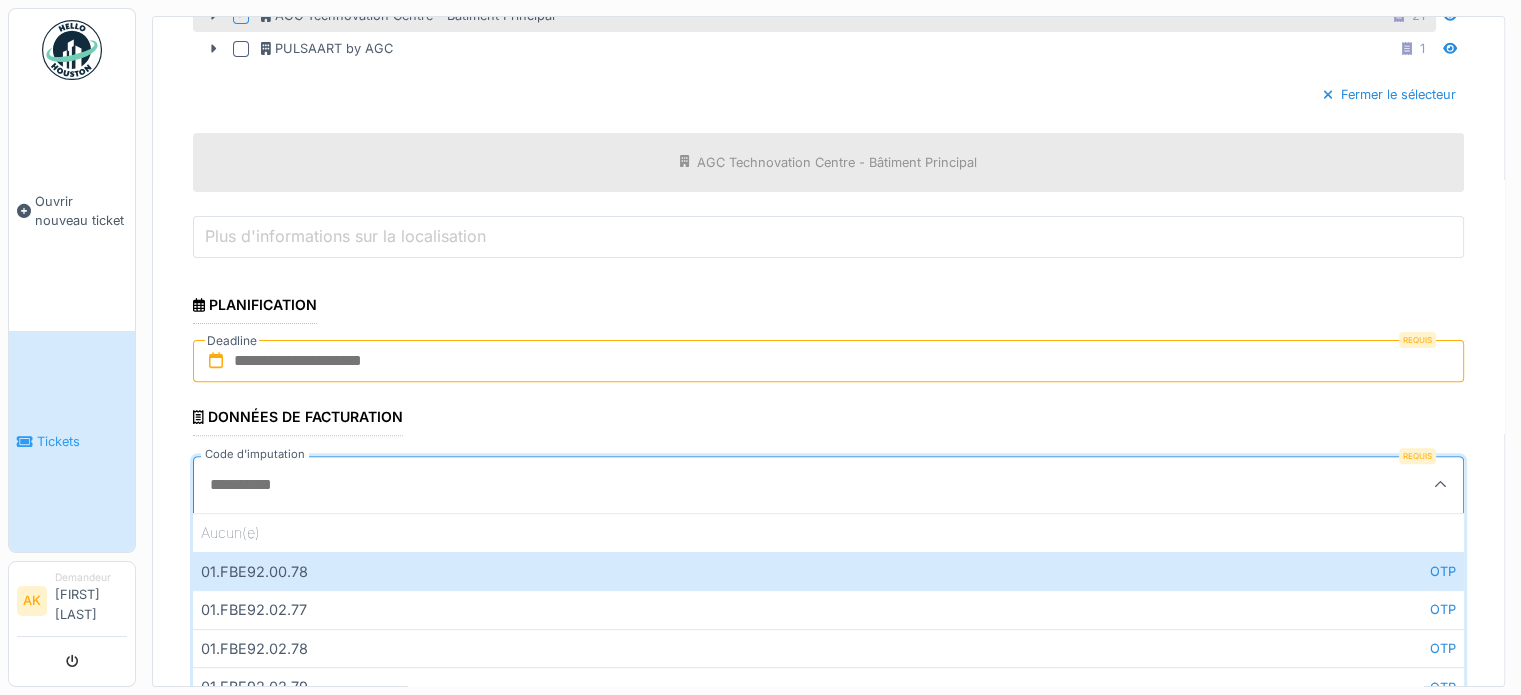 click at bounding box center (828, 361) 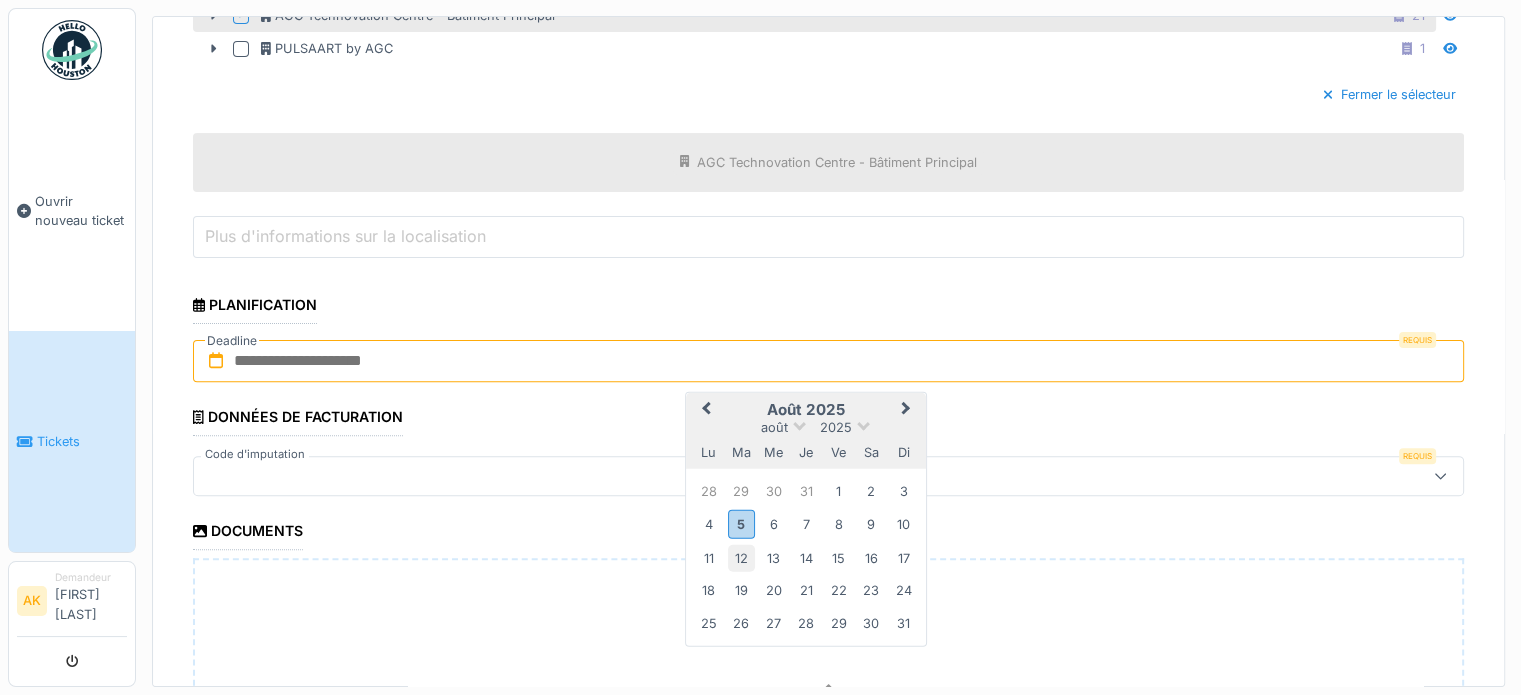 click on "12" at bounding box center [741, 557] 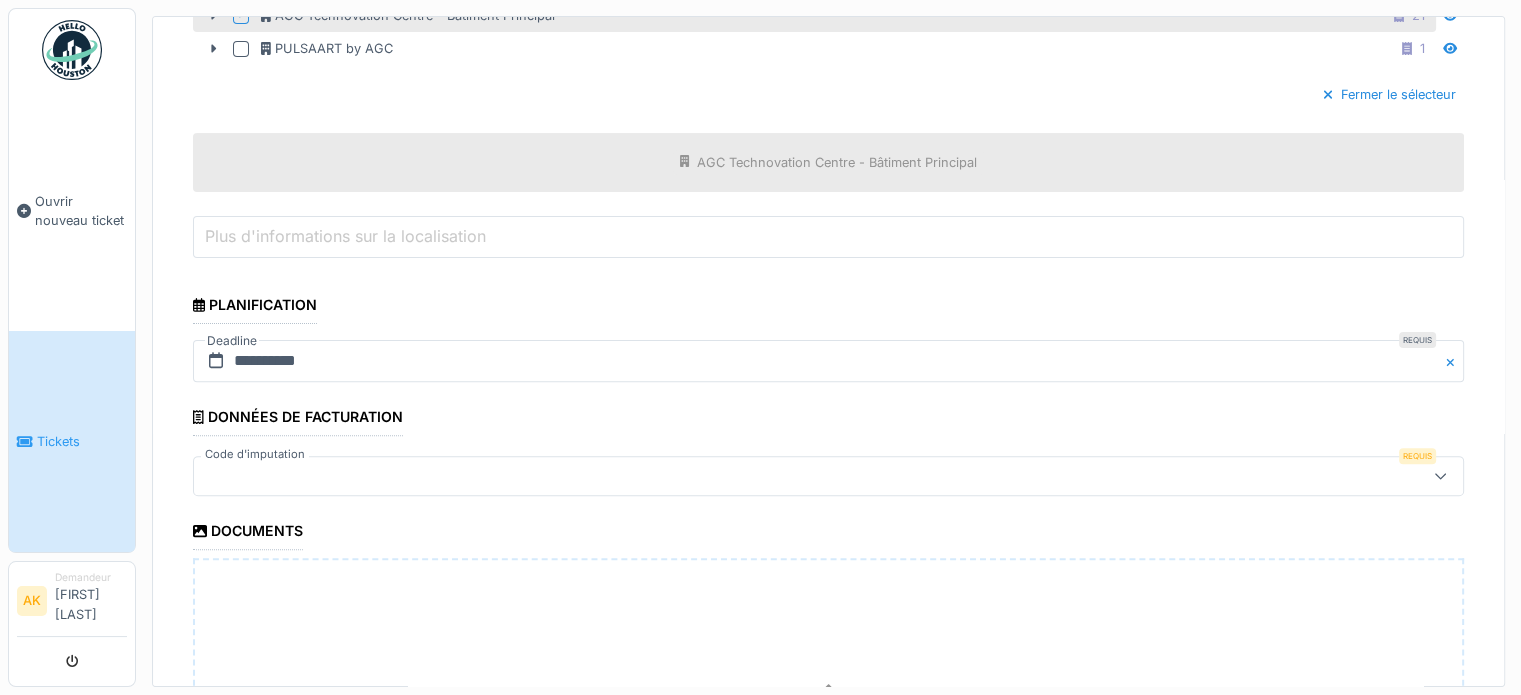 click at bounding box center (765, 476) 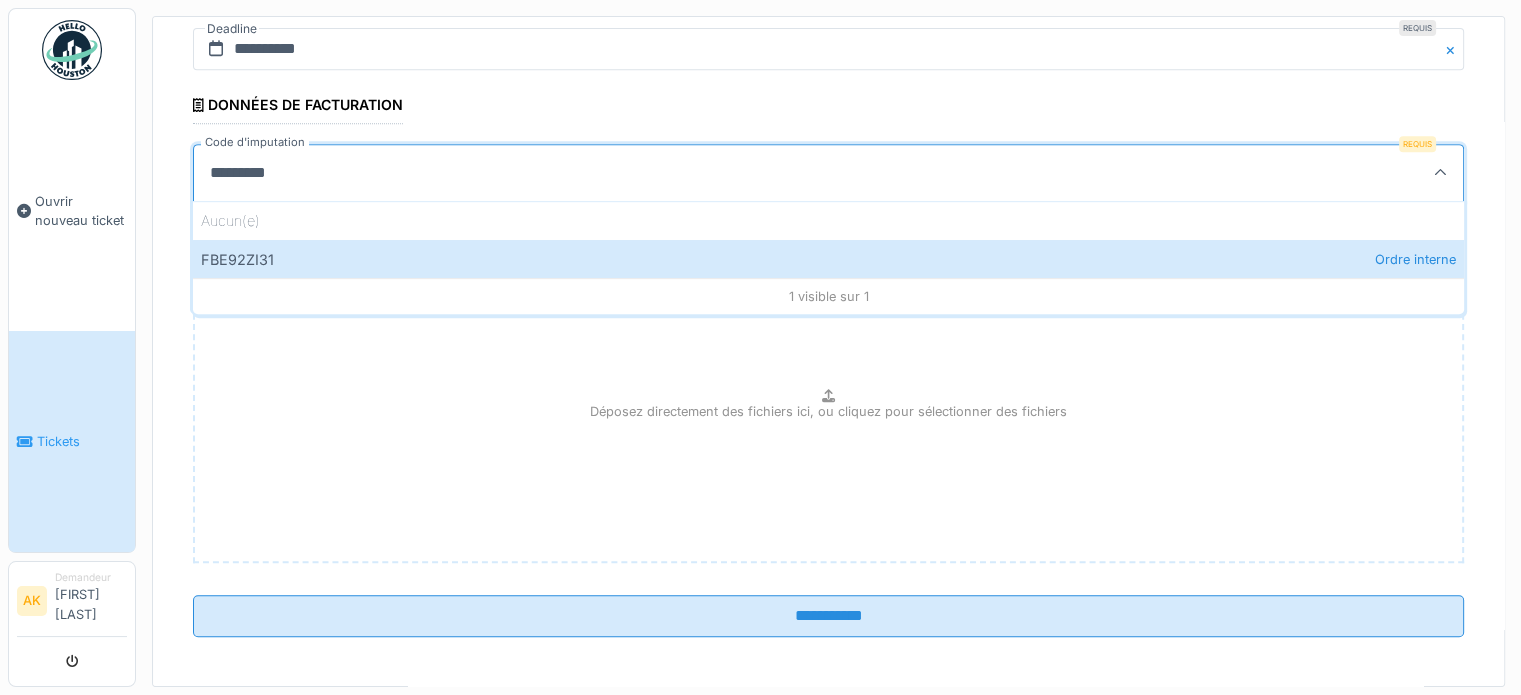 type on "*********" 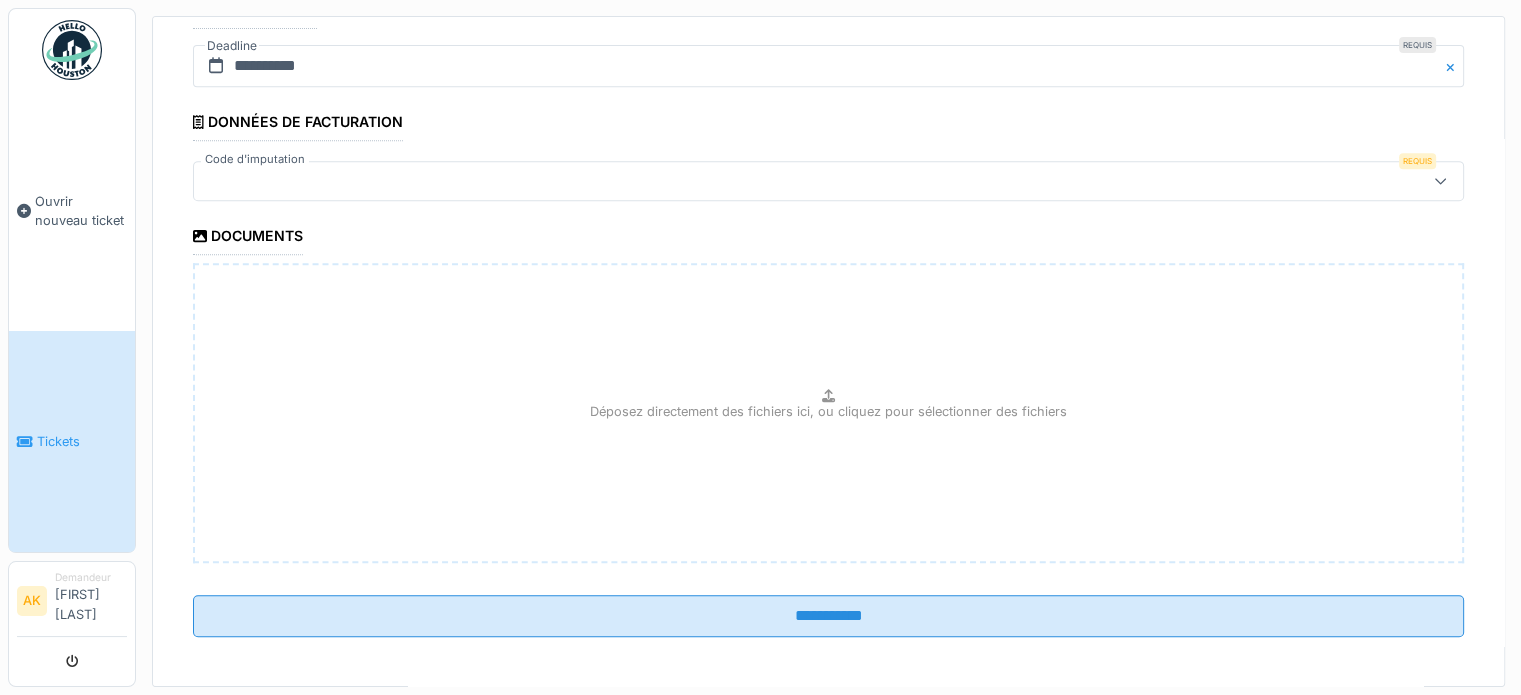 click at bounding box center [765, 181] 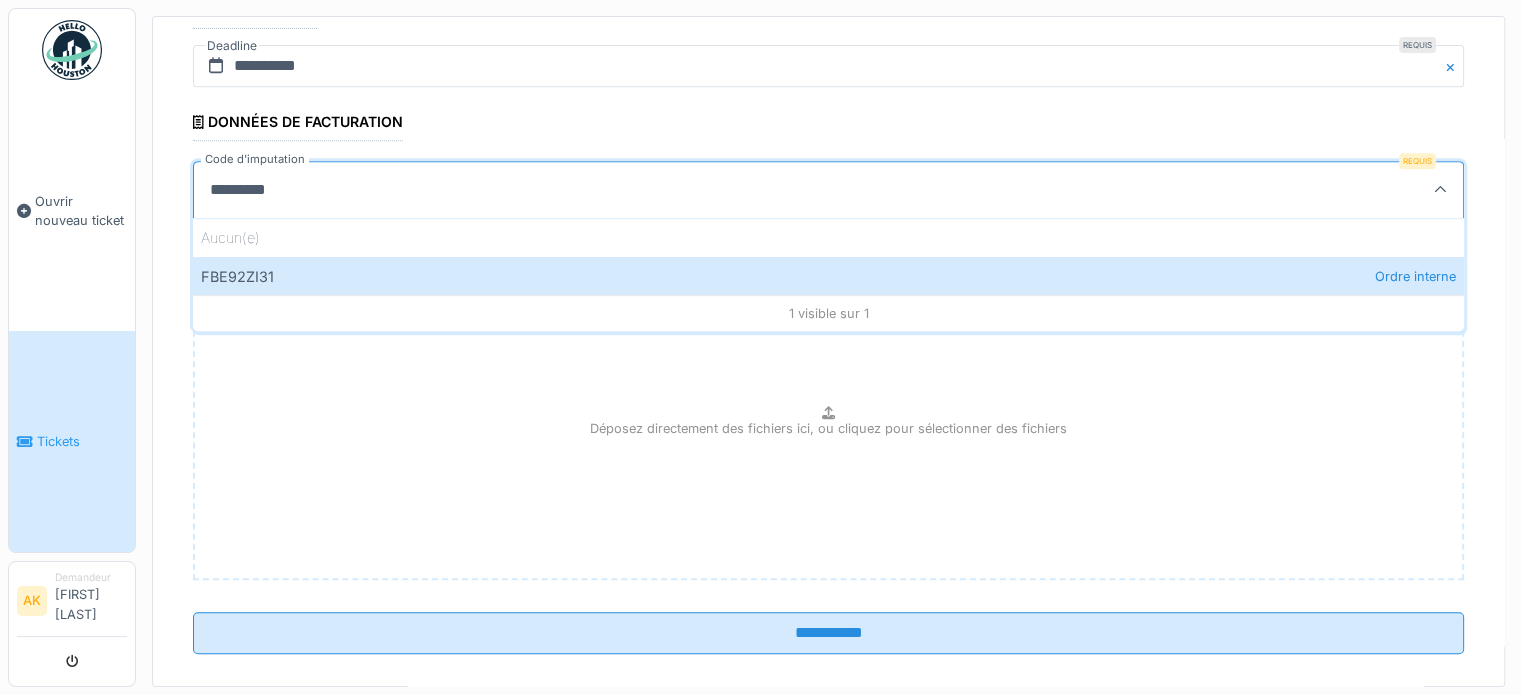 type on "*********" 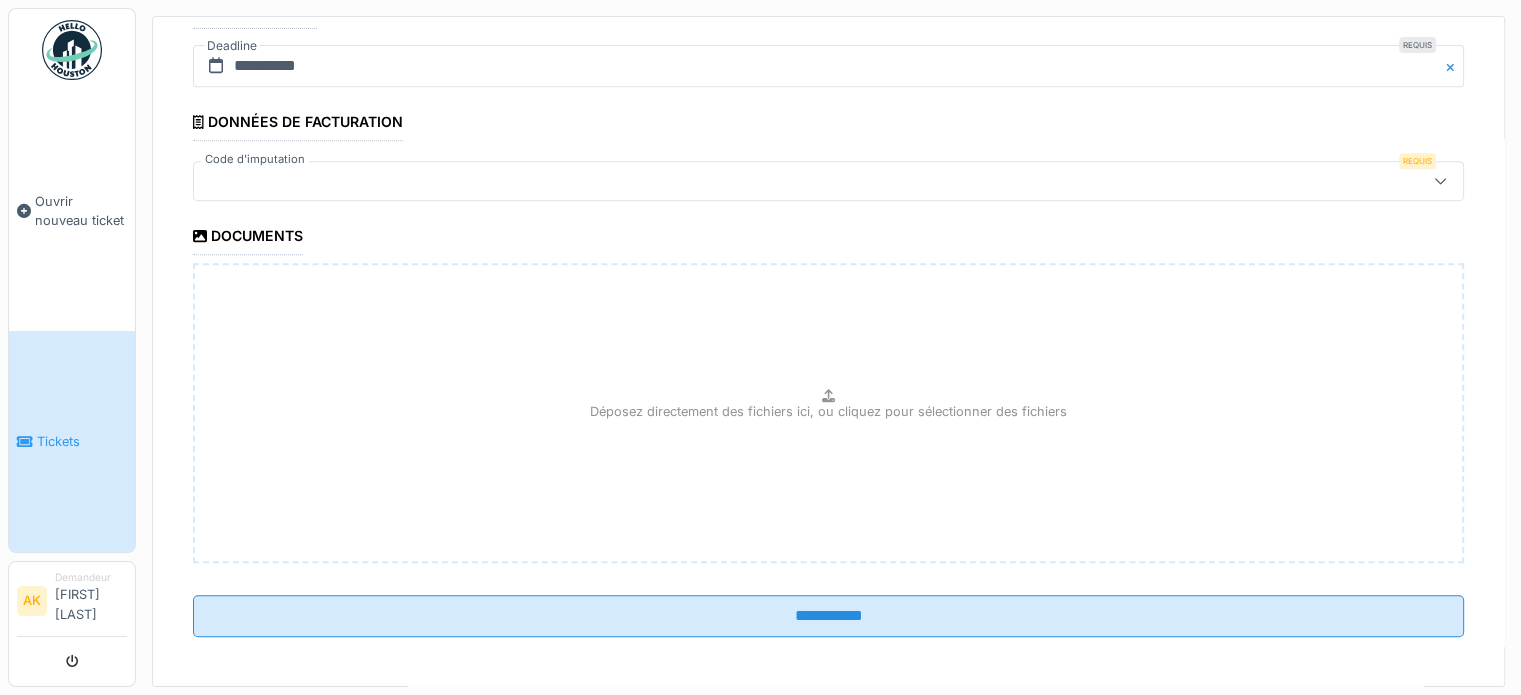 click at bounding box center [765, 181] 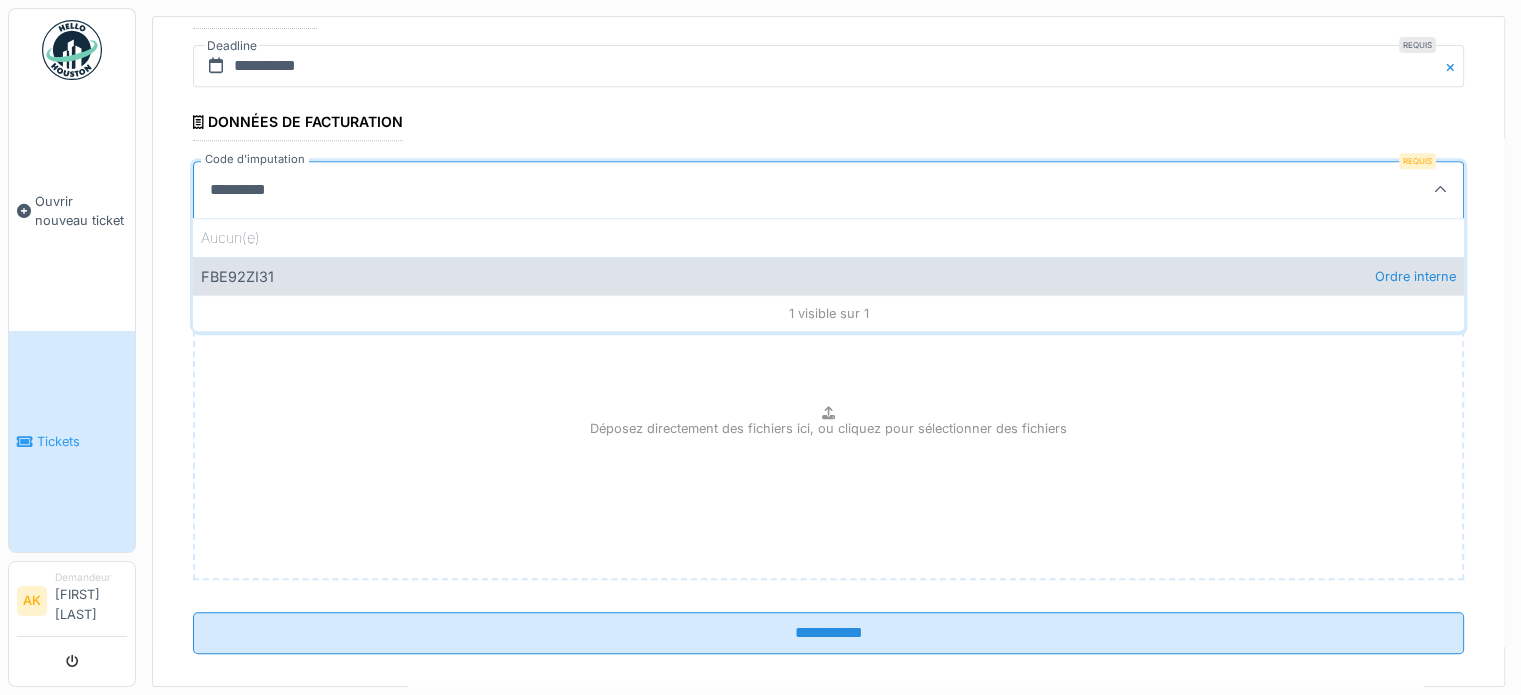 type on "*********" 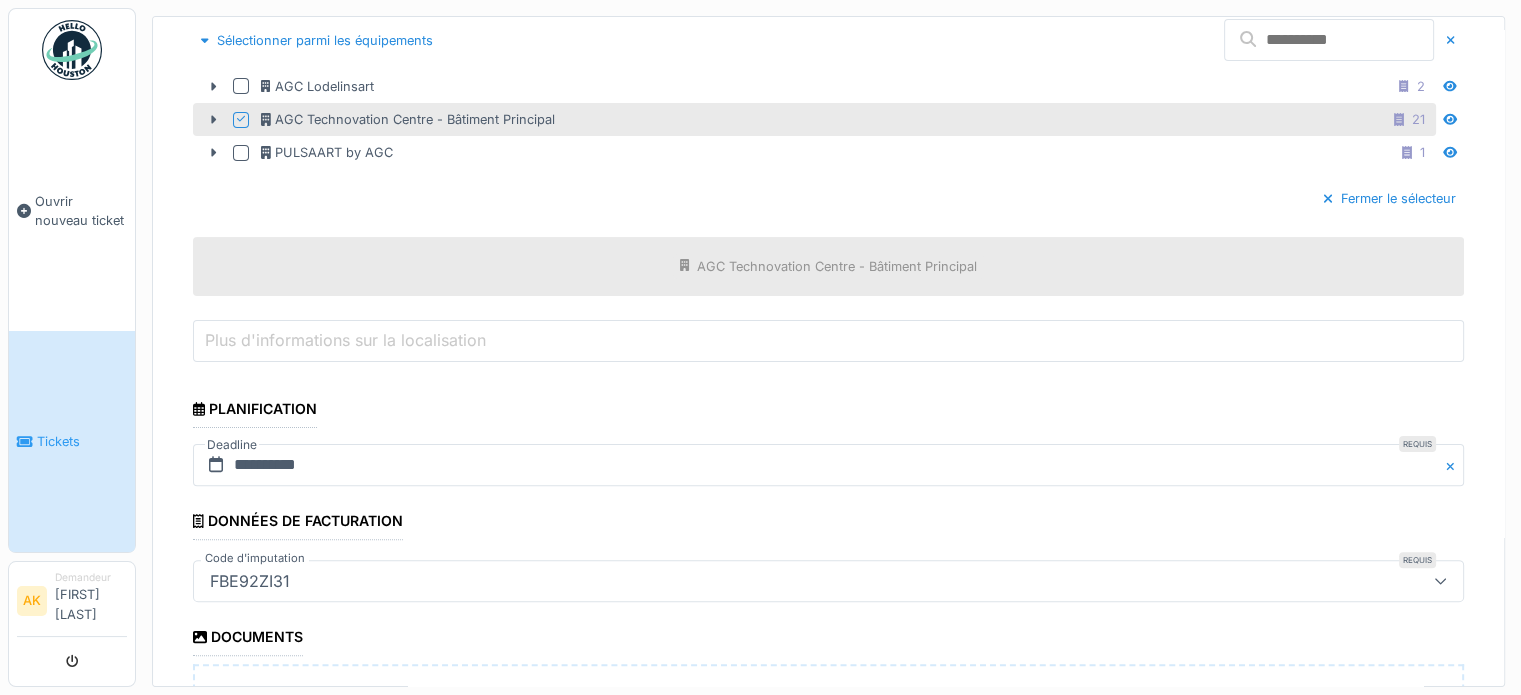 scroll, scrollTop: 896, scrollLeft: 0, axis: vertical 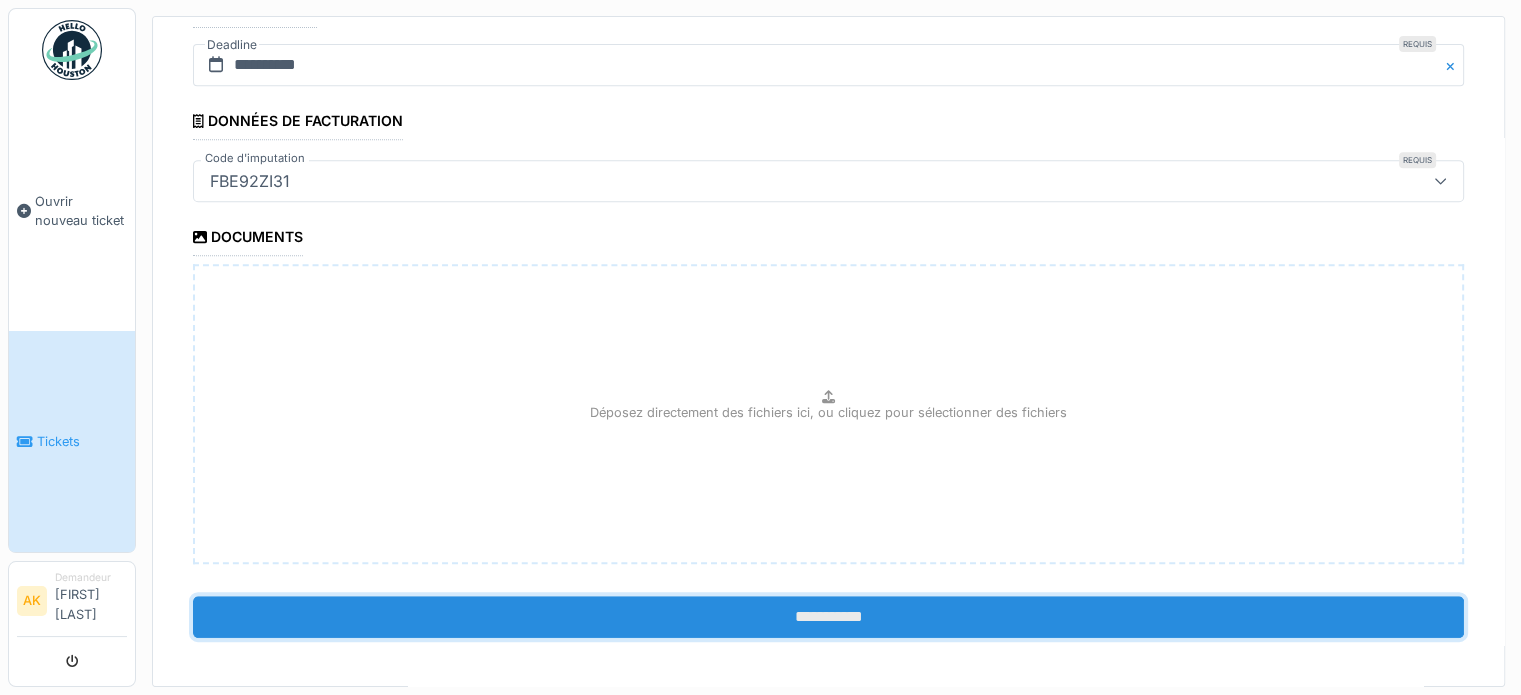click on "**********" at bounding box center [828, 617] 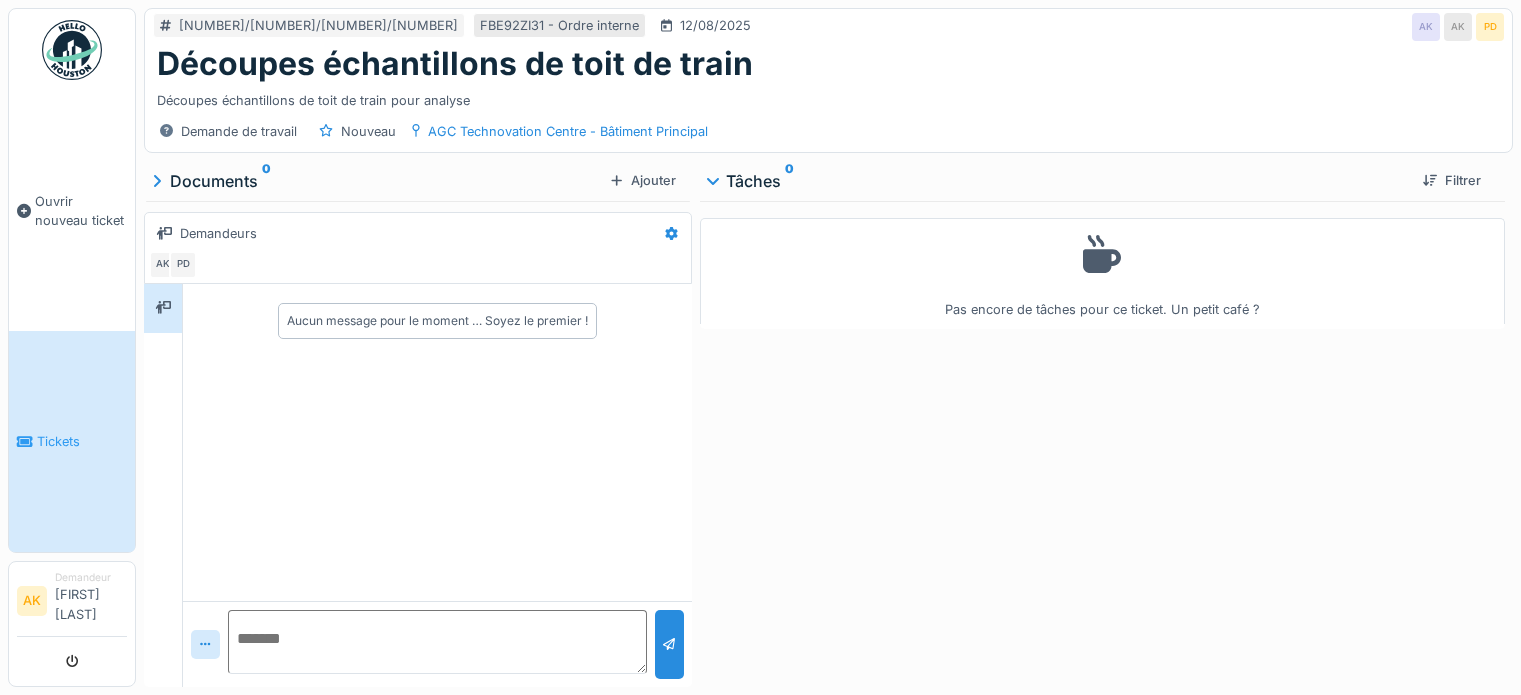 scroll, scrollTop: 0, scrollLeft: 0, axis: both 